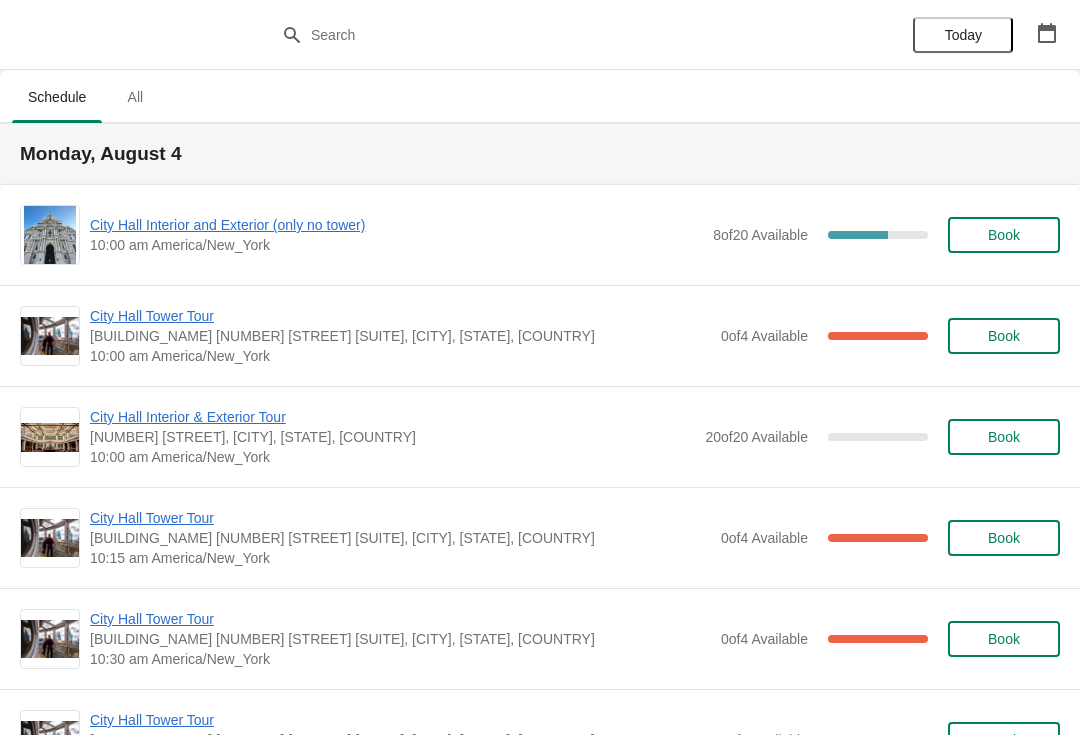 scroll, scrollTop: 0, scrollLeft: 0, axis: both 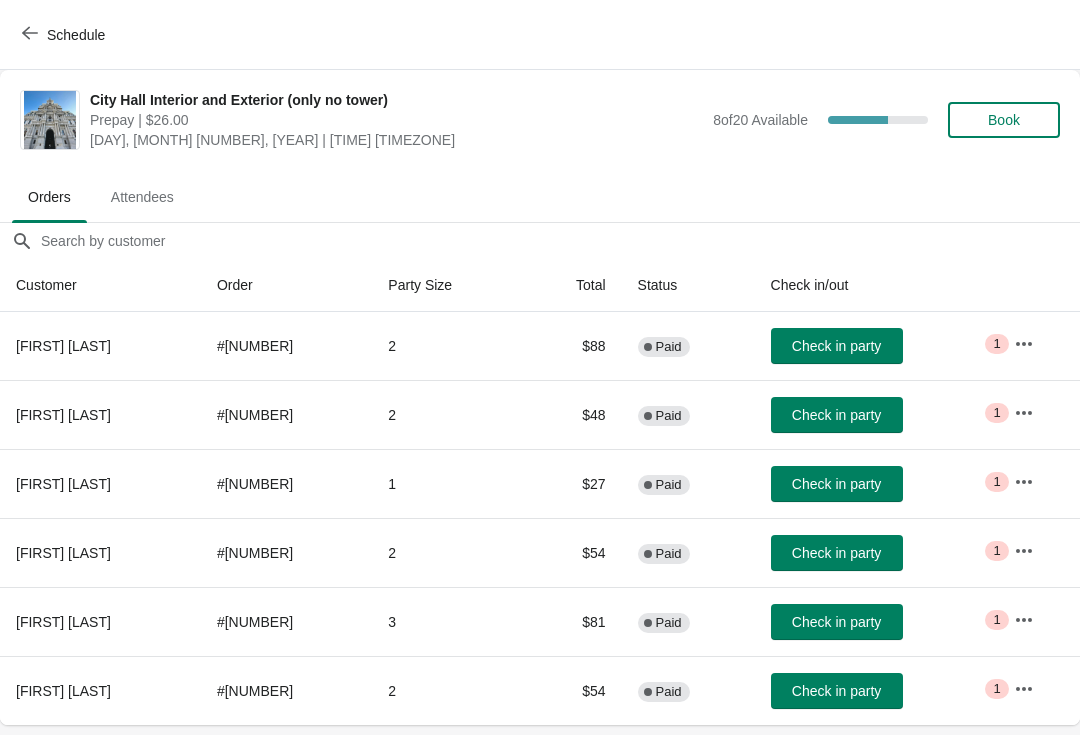 click on "Check in party" at bounding box center [836, 553] 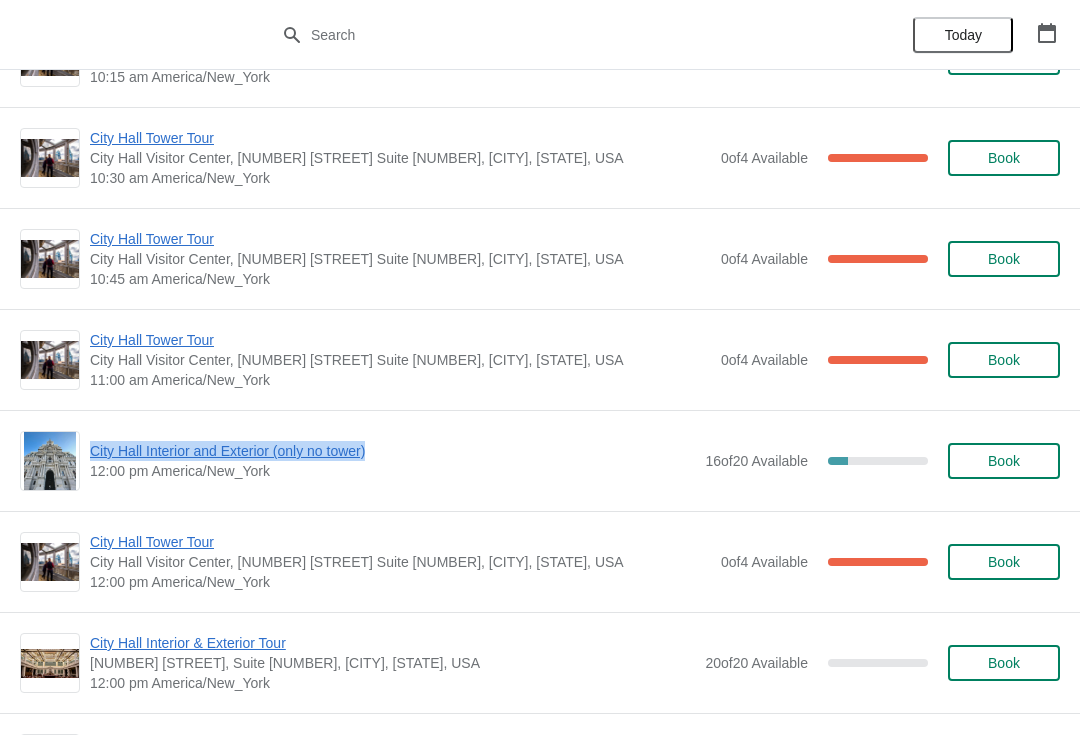scroll, scrollTop: 2467, scrollLeft: 0, axis: vertical 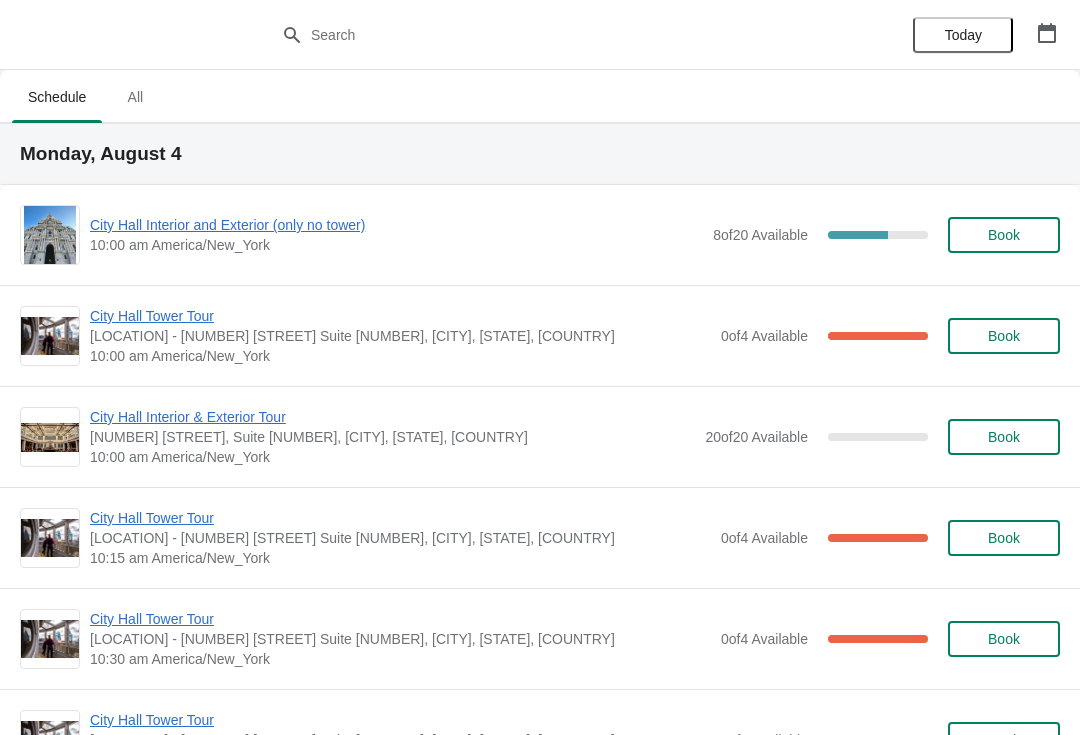 click on "City Hall Interior and Exterior (only no tower)" at bounding box center [396, 225] 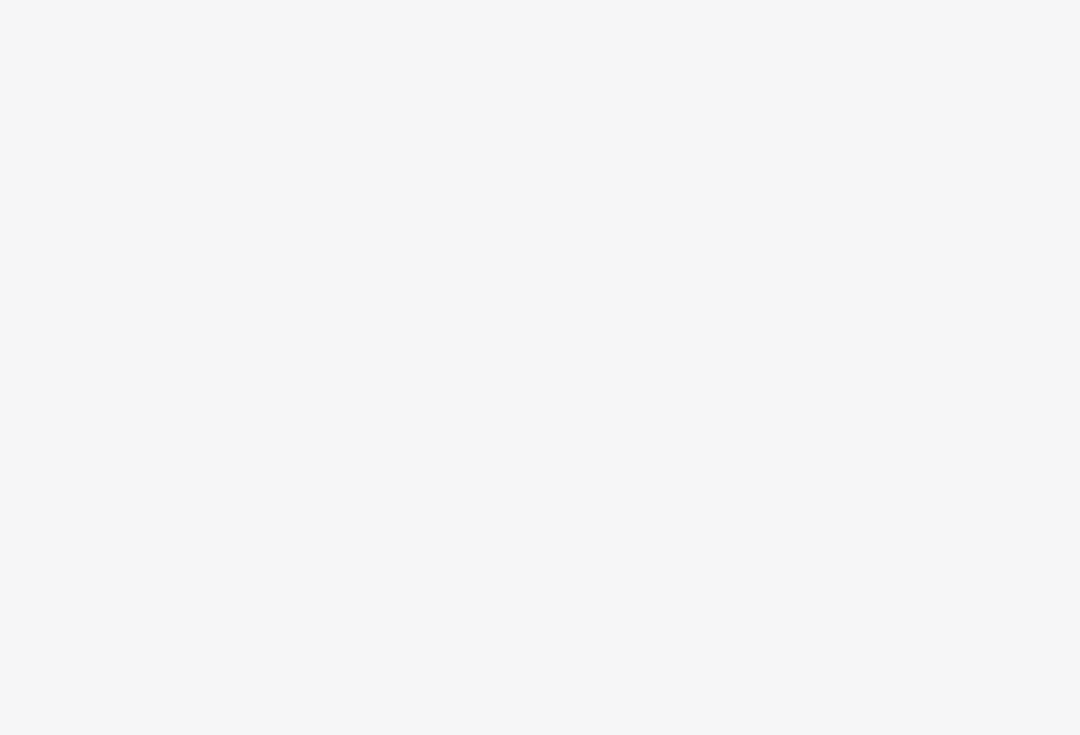 scroll, scrollTop: 0, scrollLeft: 0, axis: both 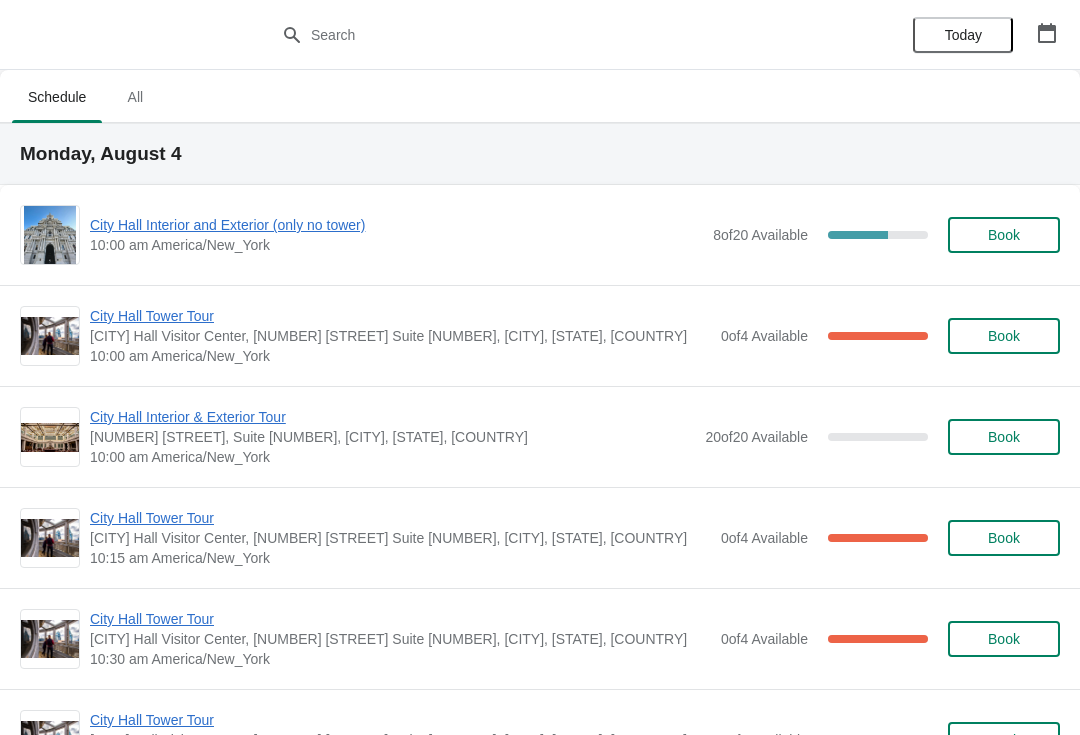 click on "City Hall Interior and Exterior (only no tower)" at bounding box center (396, 225) 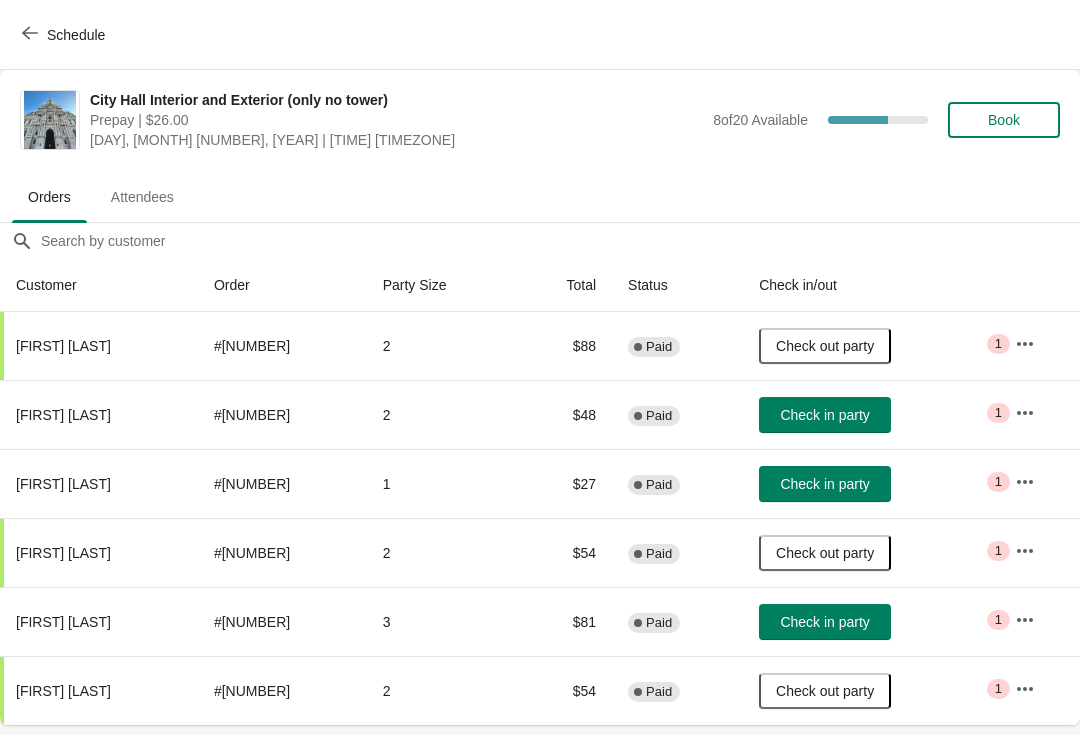 click on "Check in party" at bounding box center [824, 415] 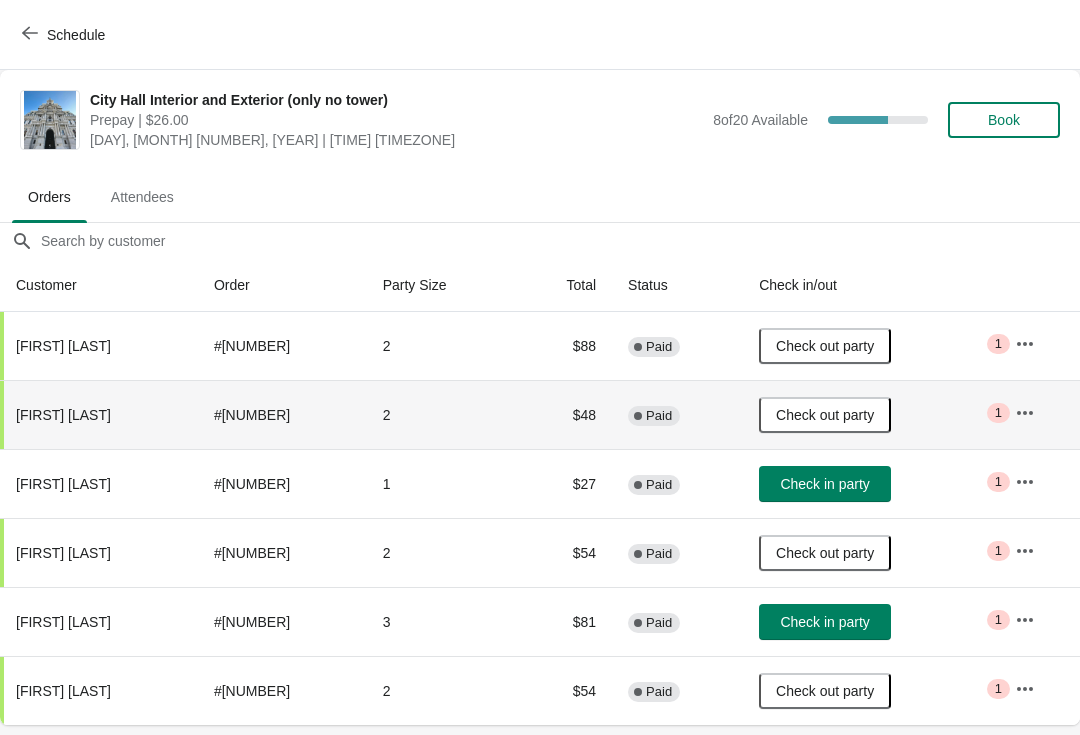 scroll, scrollTop: 0, scrollLeft: 0, axis: both 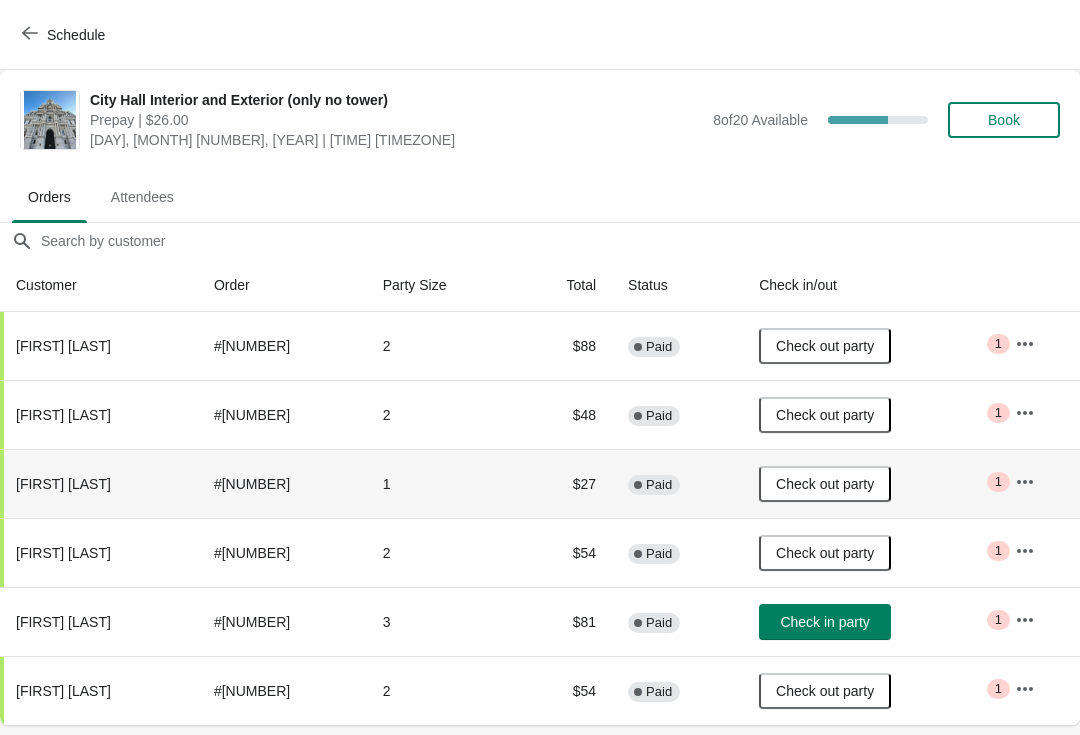click on "Check in party" at bounding box center [824, 622] 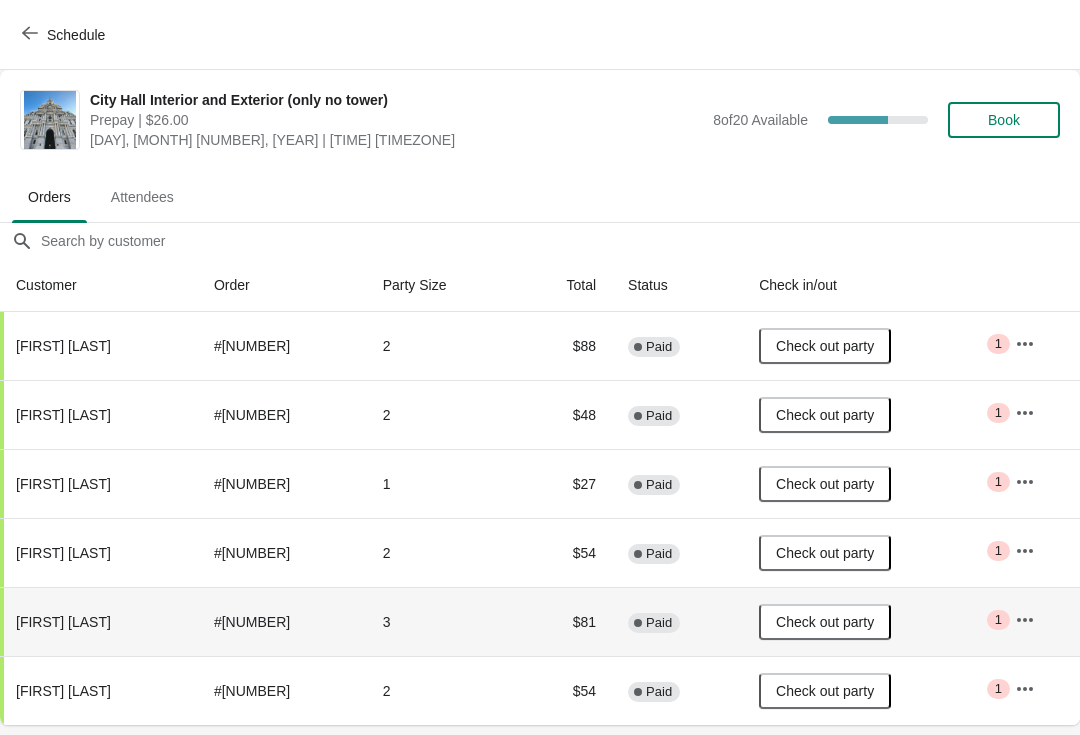 click on "Book" at bounding box center [1004, 120] 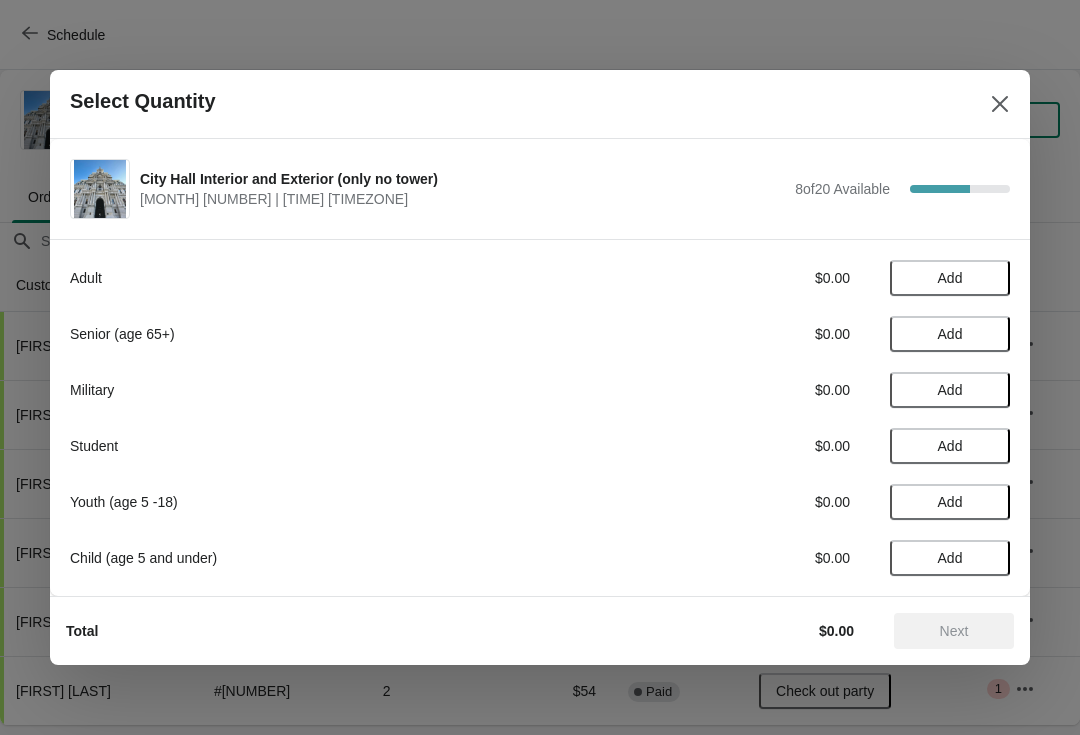 click on "Add" at bounding box center [950, 278] 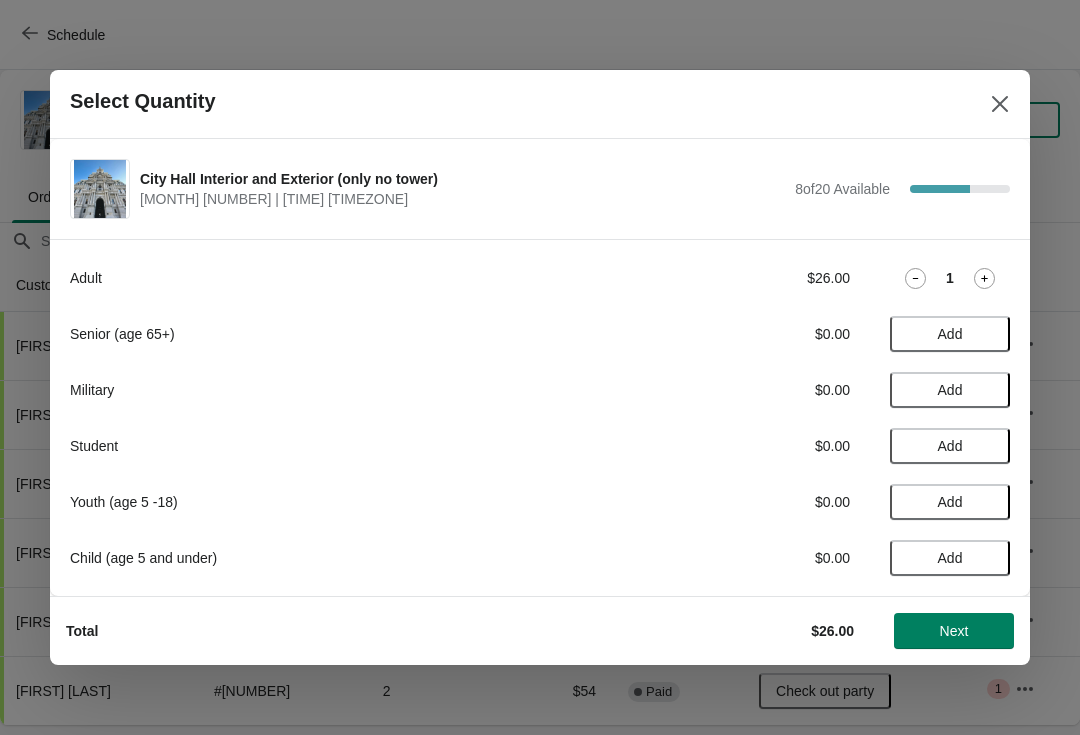 click 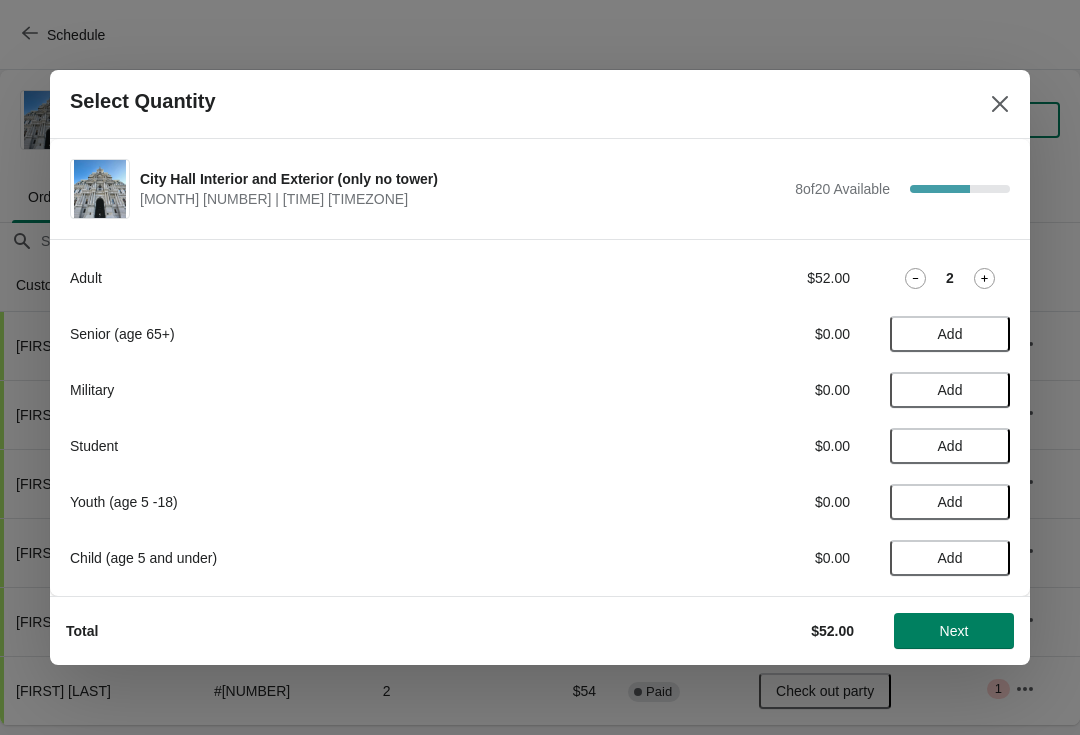 click on "Add" at bounding box center (950, 502) 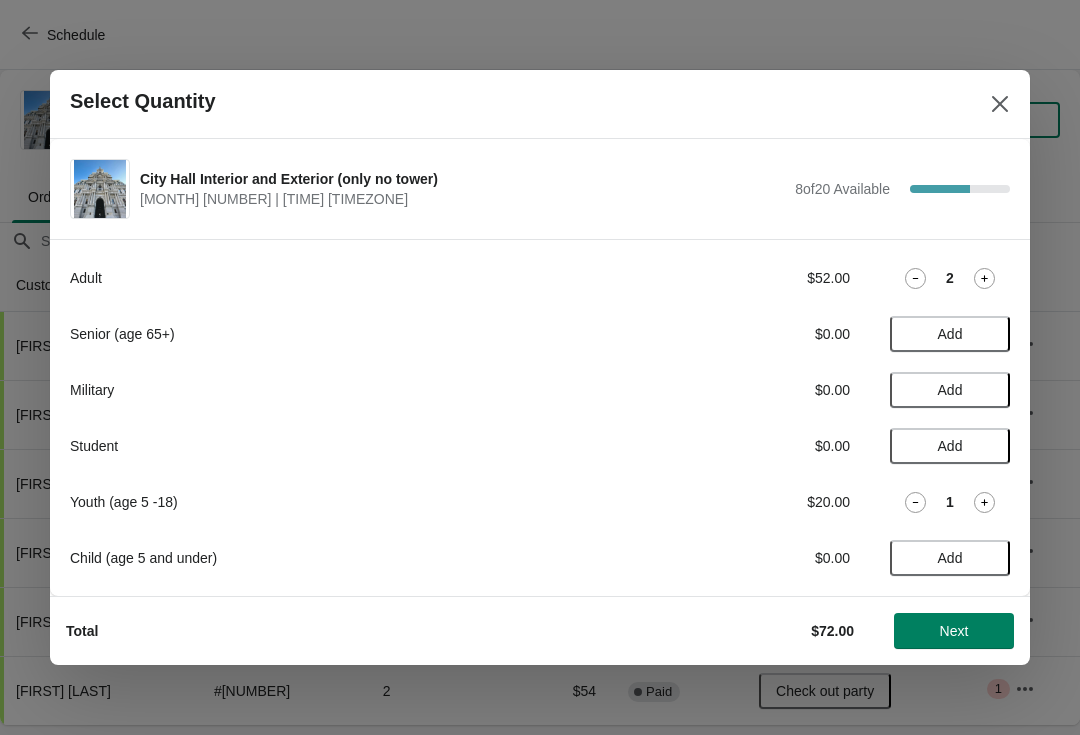 click on "1" at bounding box center [950, 502] 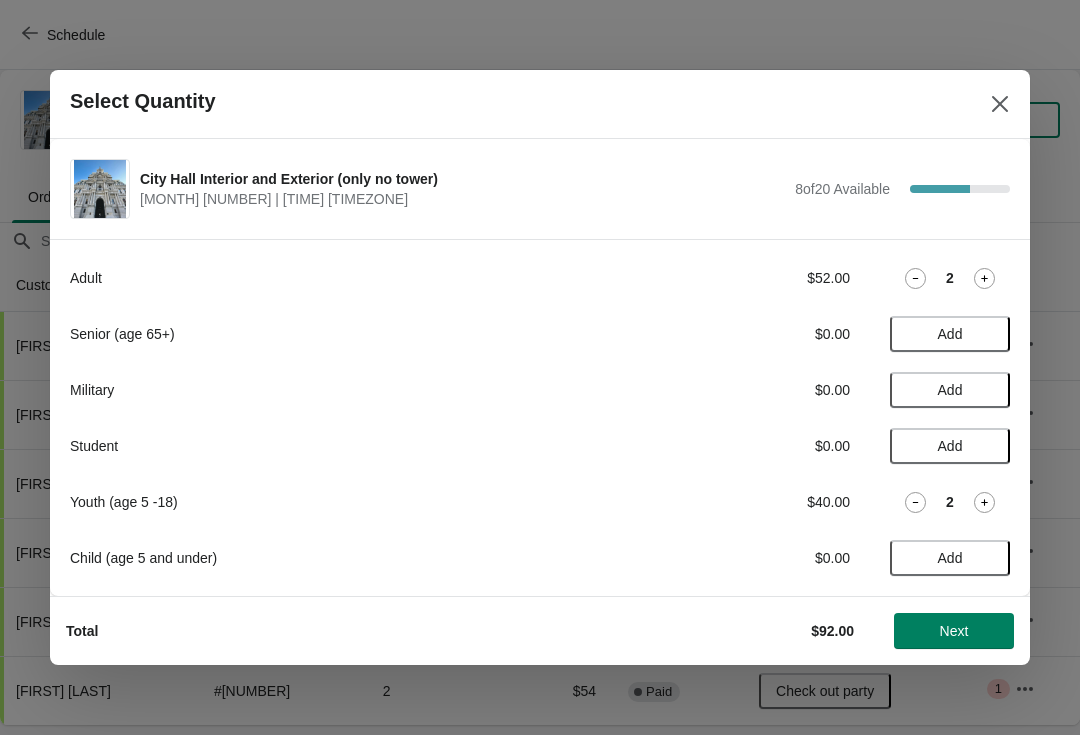 click 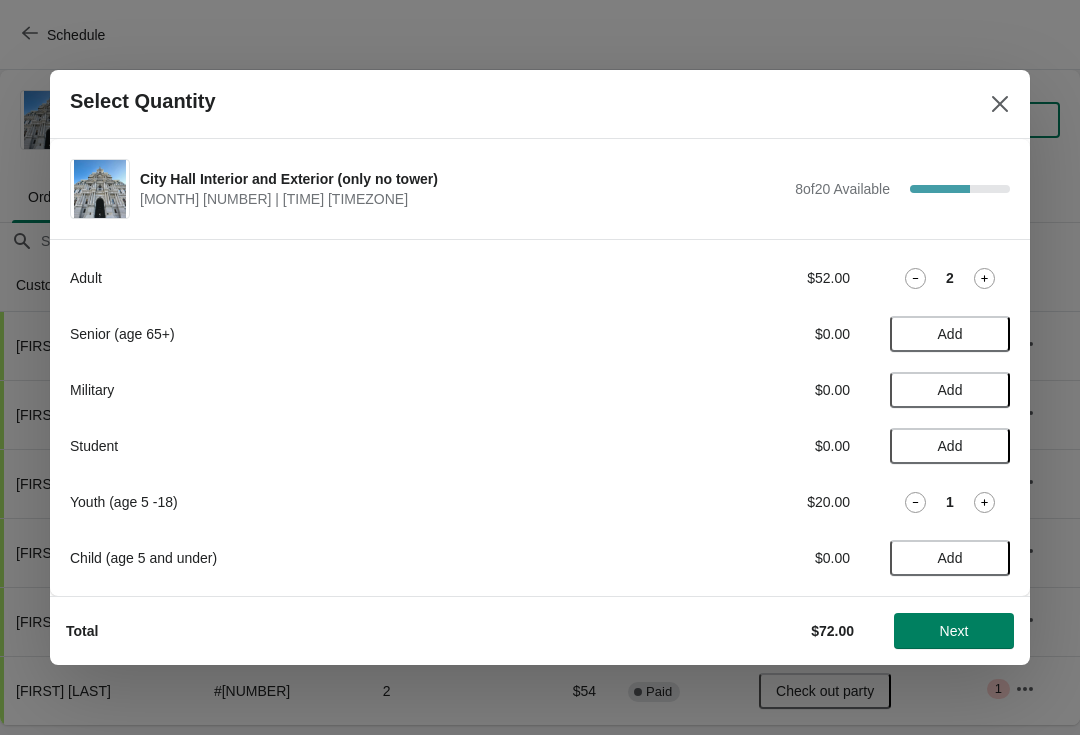 click 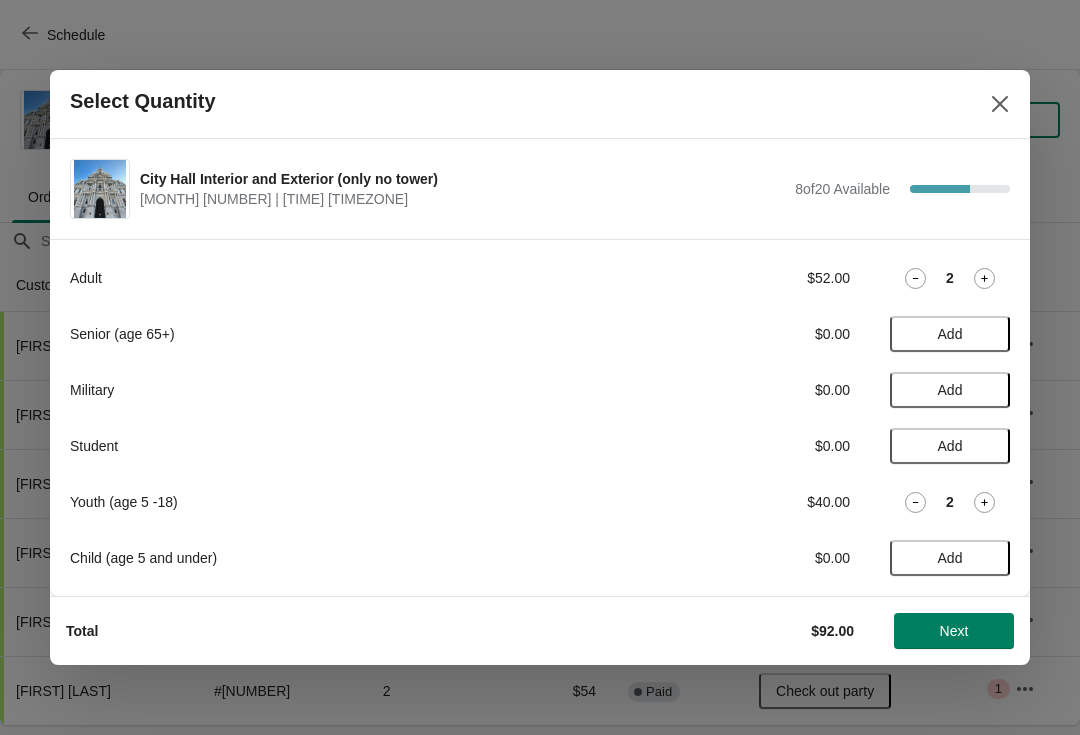 click on "Next" at bounding box center [954, 631] 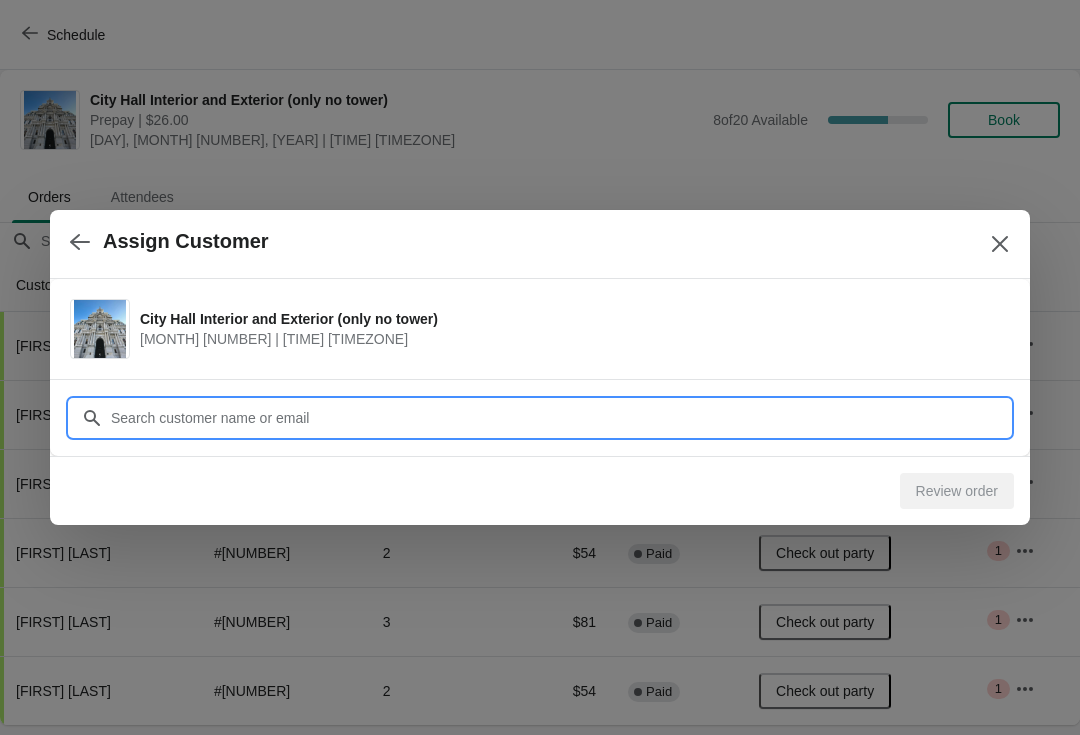 click on "Customer" at bounding box center (560, 418) 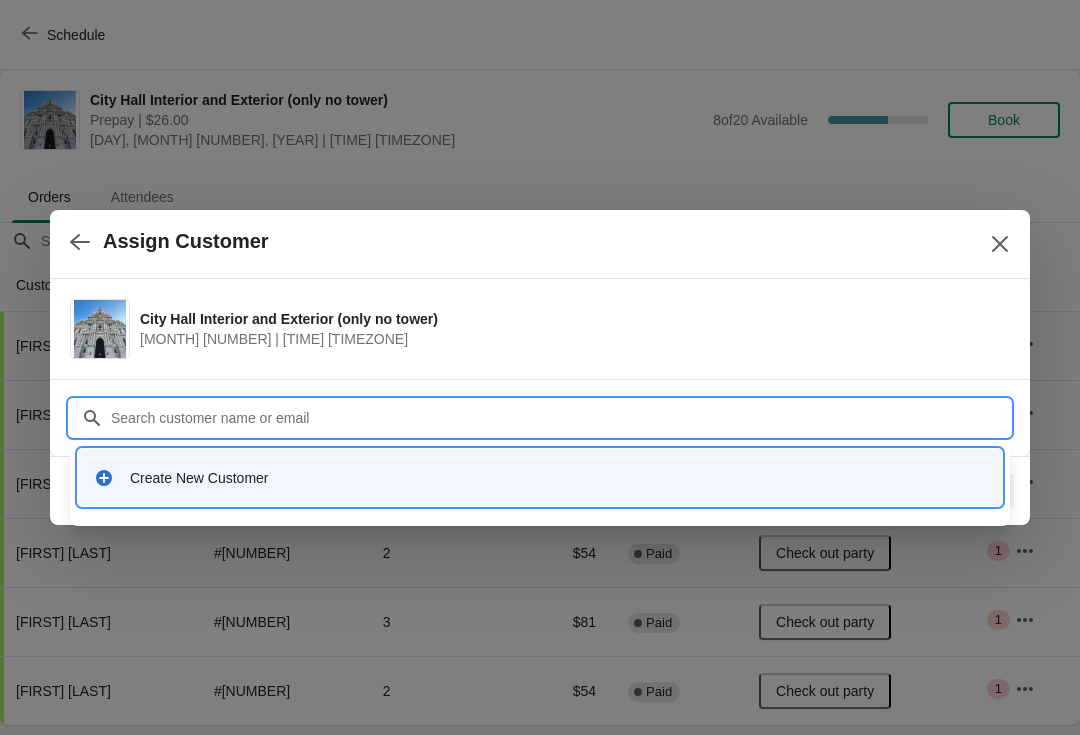 click 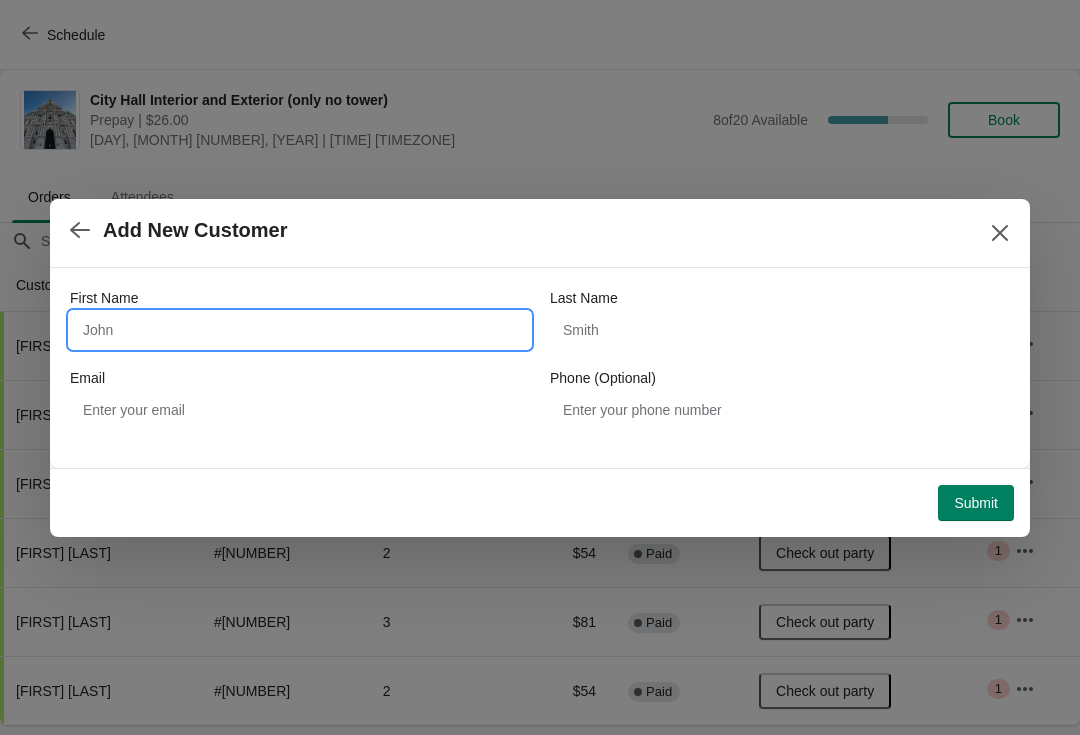click on "First Name" at bounding box center (300, 330) 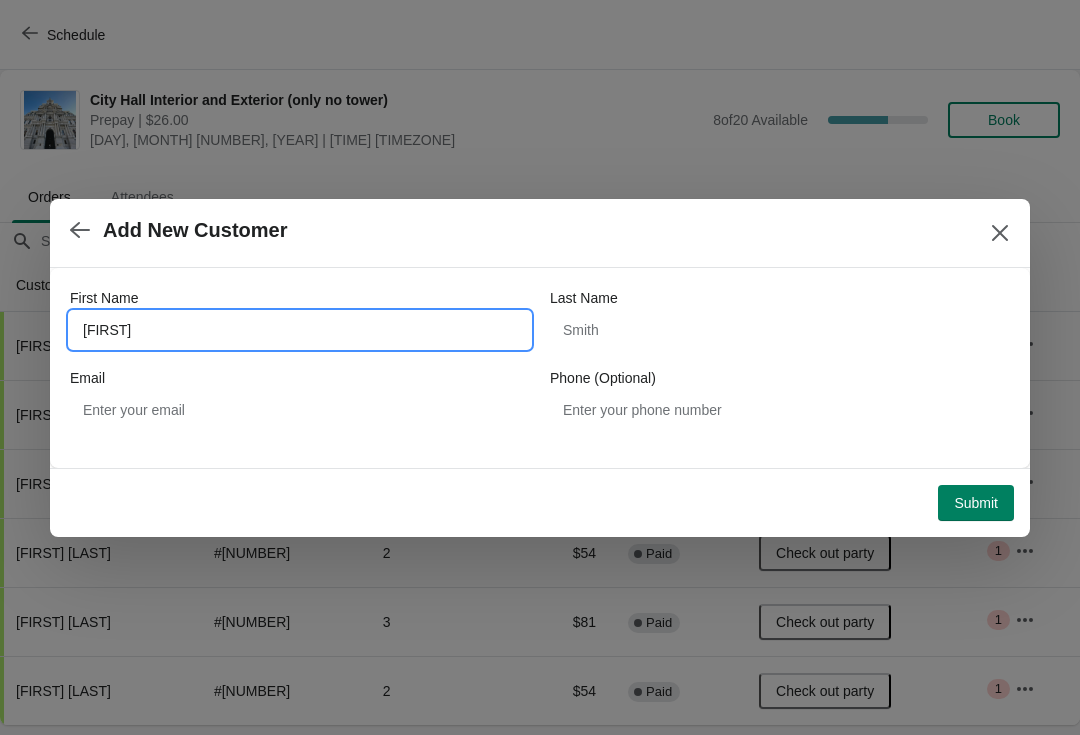 type on "Stephen" 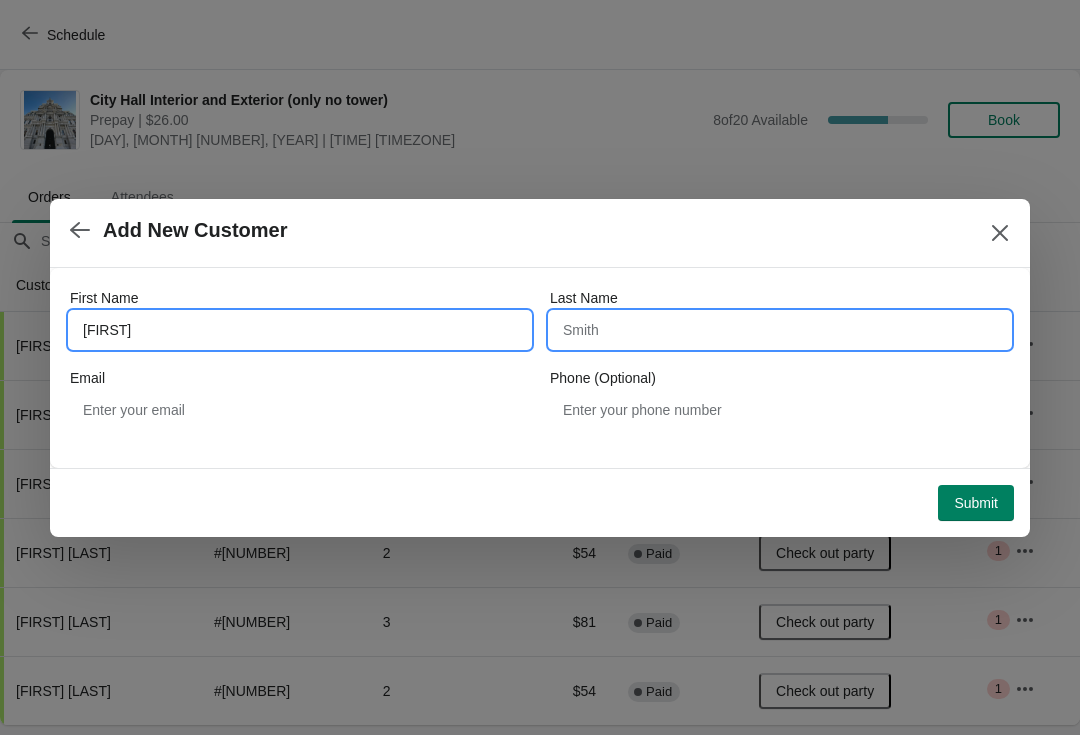 click on "Last Name" at bounding box center (780, 330) 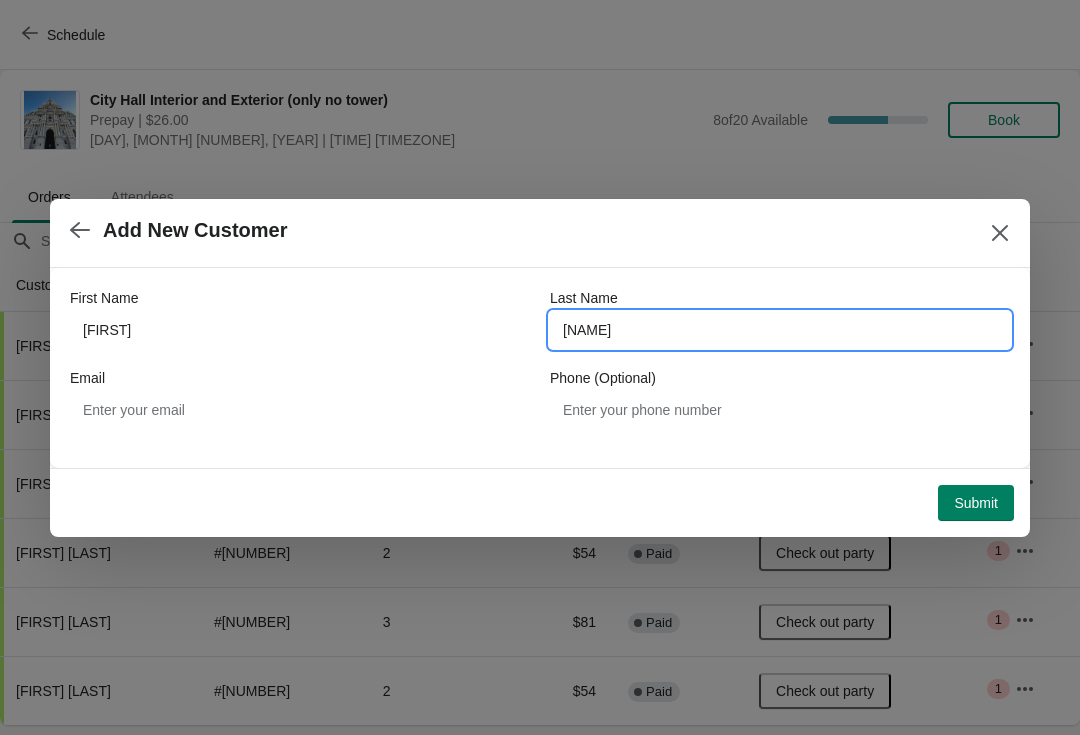 type on "darling" 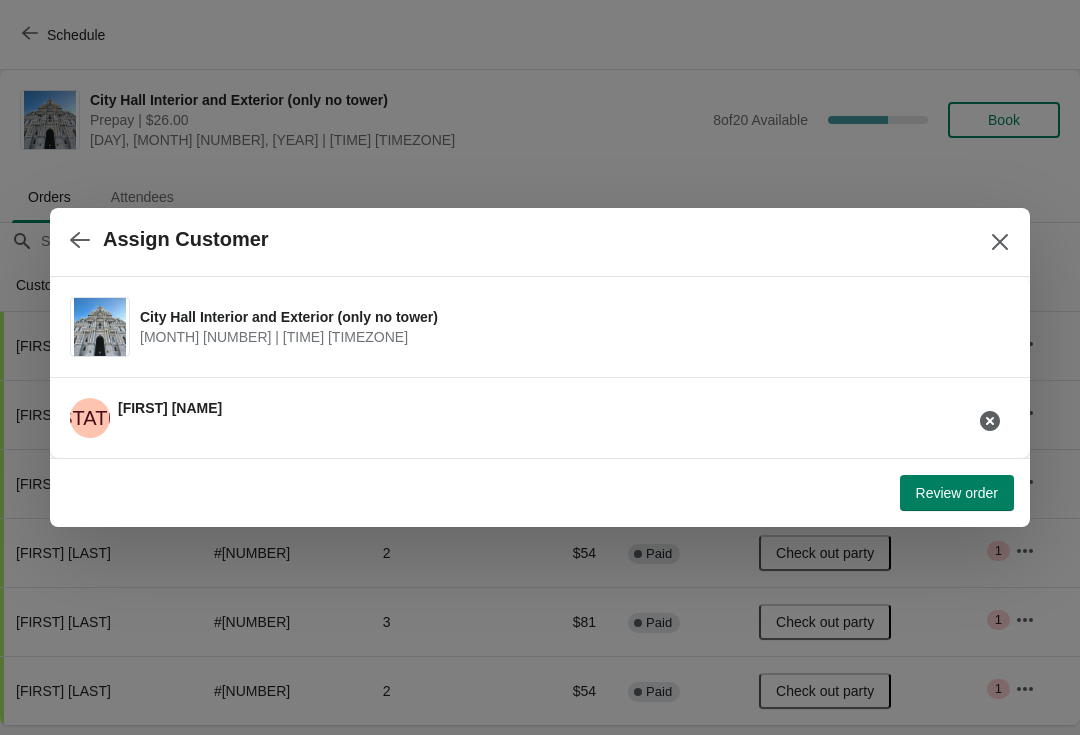 click on "Review order" at bounding box center [957, 493] 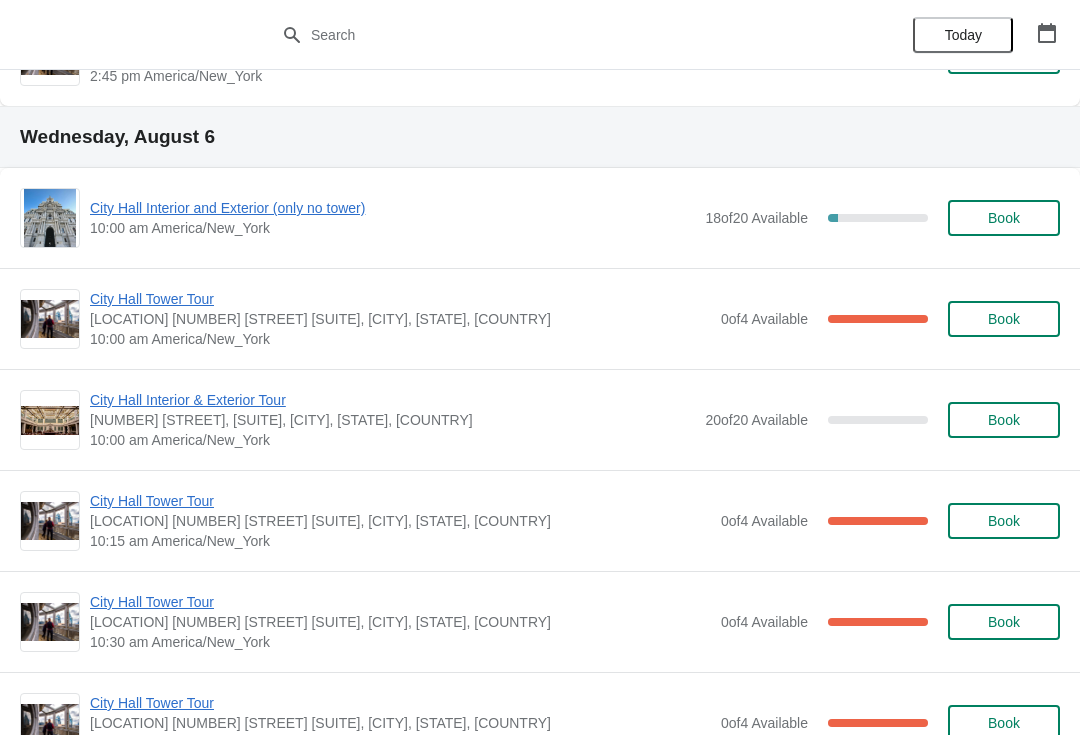 scroll, scrollTop: 4001, scrollLeft: 0, axis: vertical 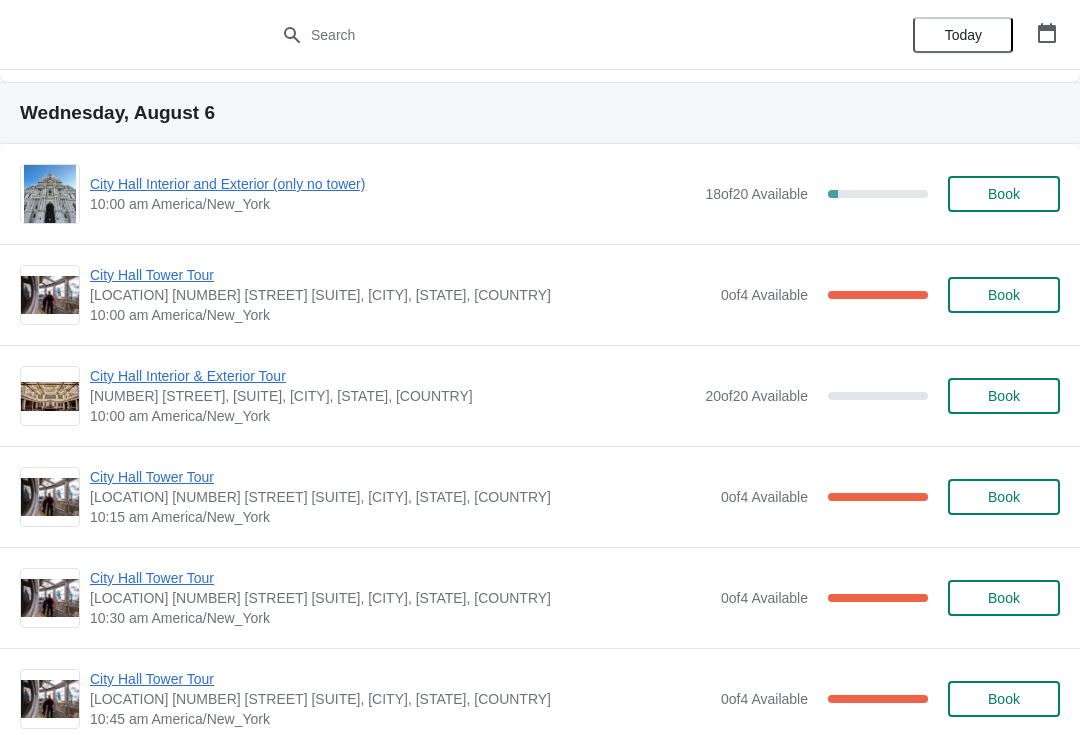 click on "City Hall Tower Tour" at bounding box center (400, 477) 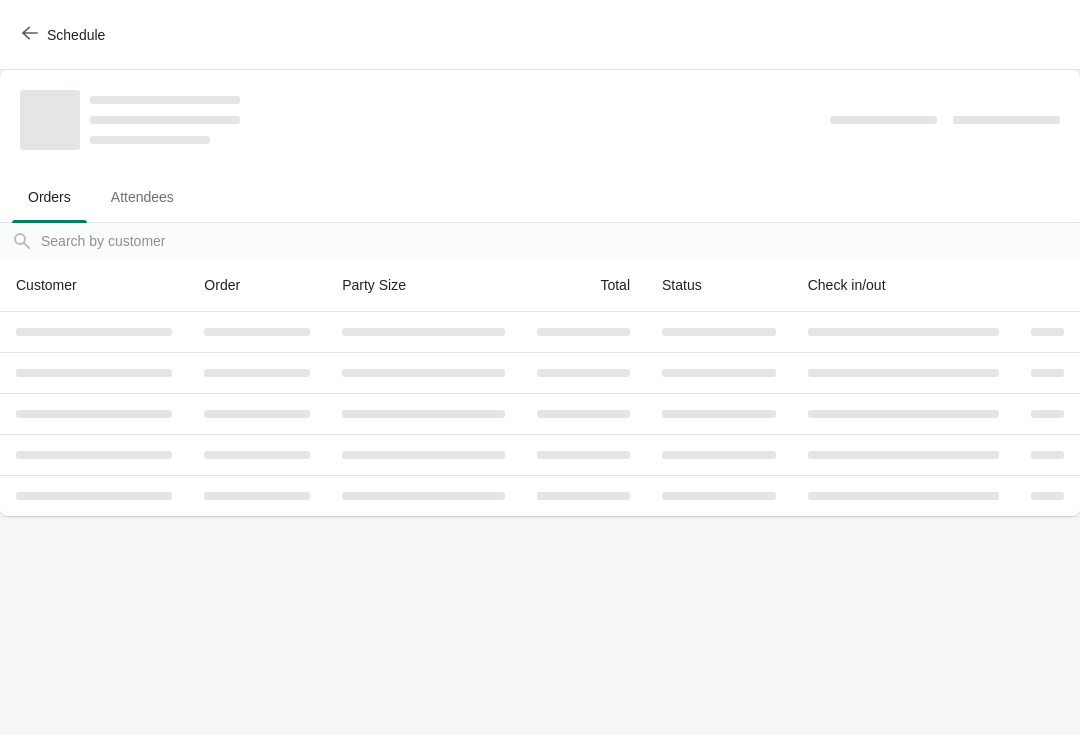 scroll, scrollTop: 0, scrollLeft: 0, axis: both 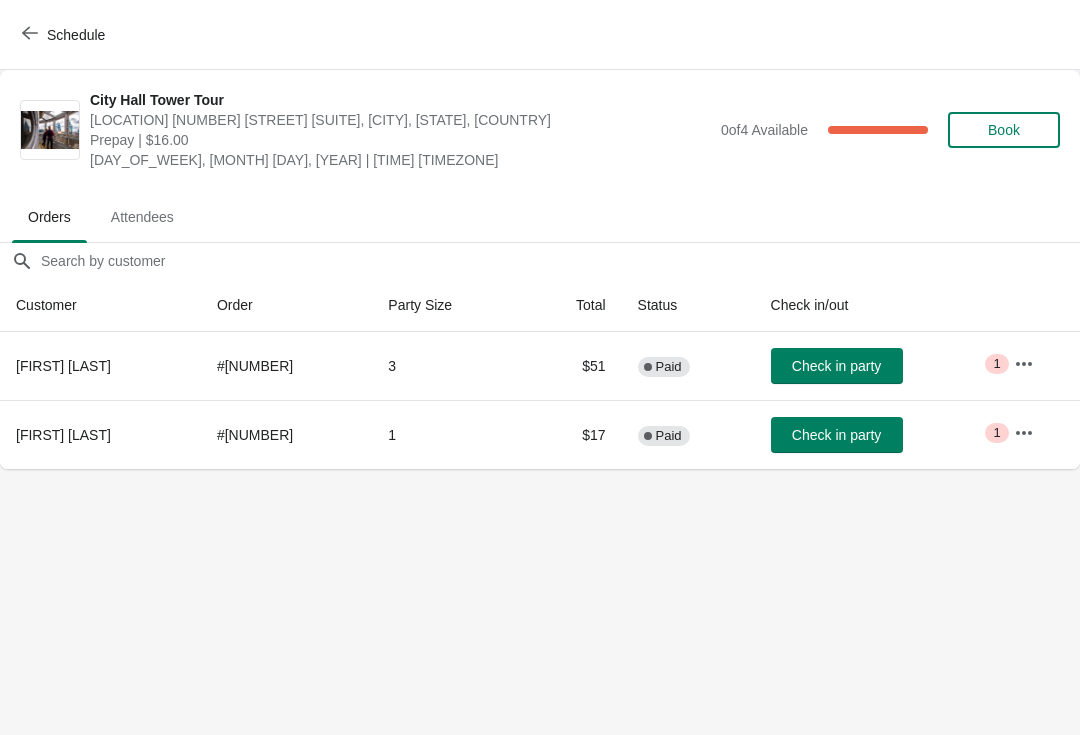 click 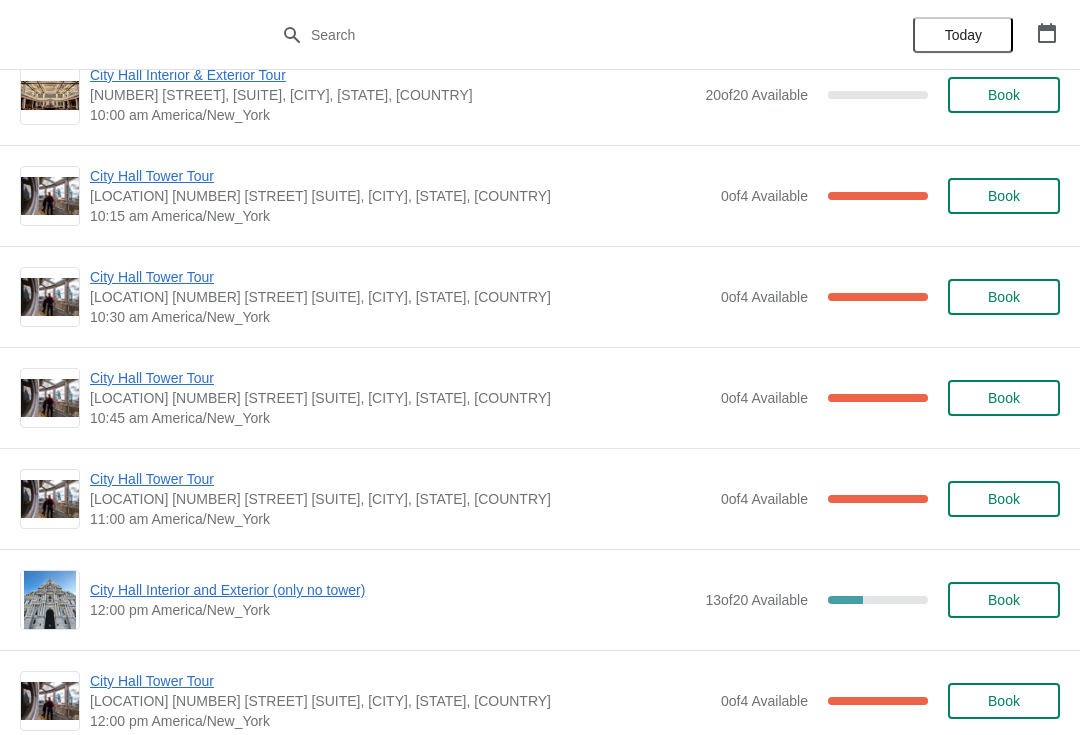scroll, scrollTop: 335, scrollLeft: 0, axis: vertical 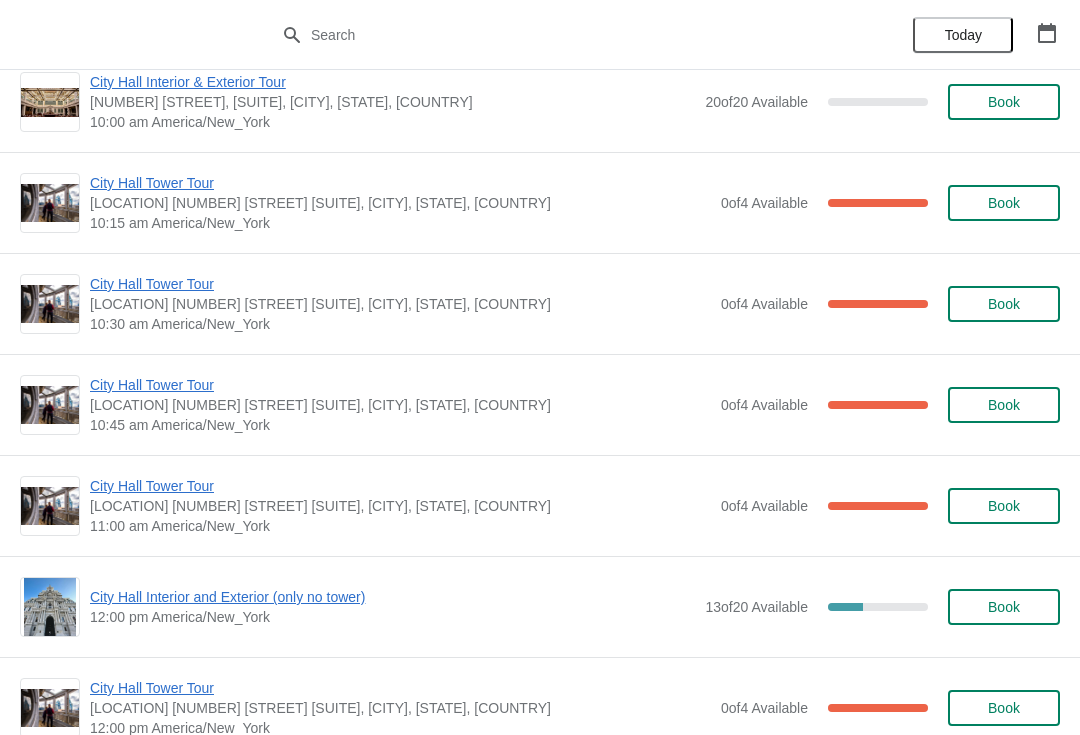 click on "City Hall Tower Tour" at bounding box center (400, 284) 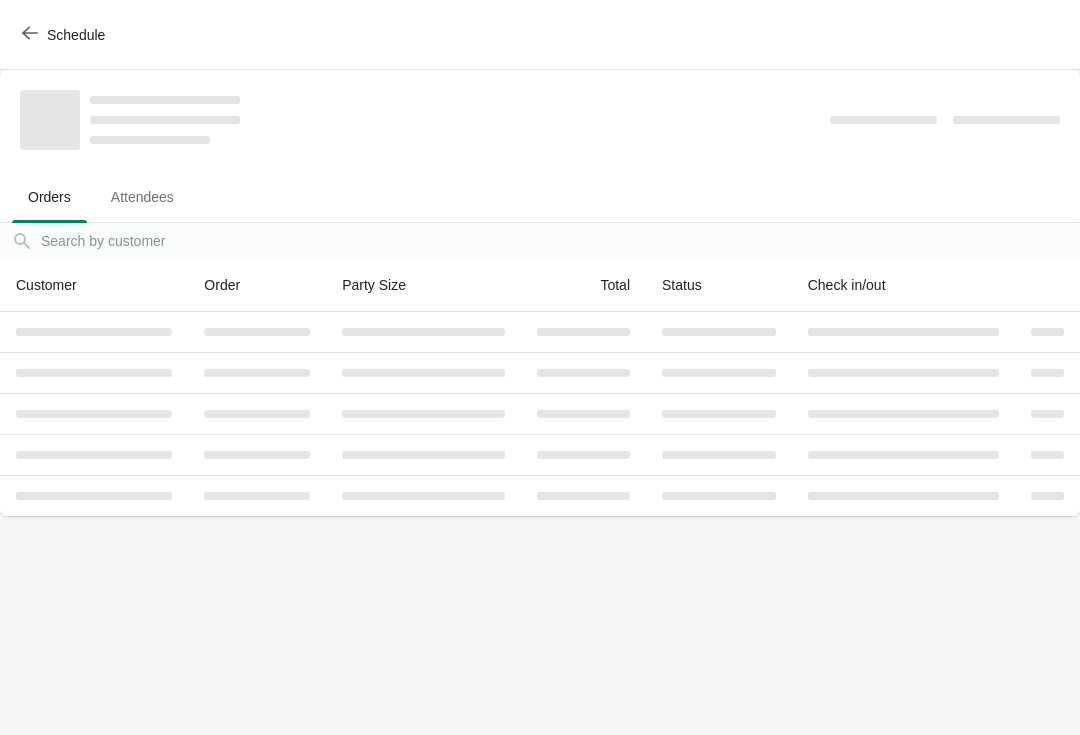 scroll, scrollTop: 0, scrollLeft: 0, axis: both 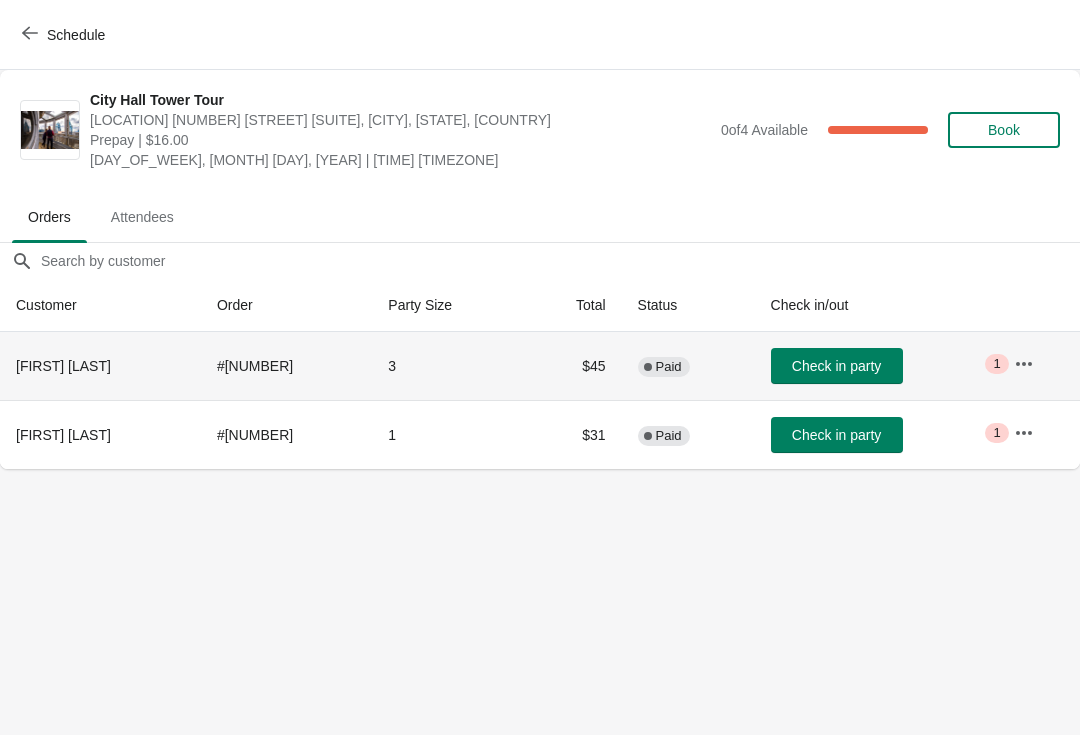click on "Check in party" at bounding box center [836, 366] 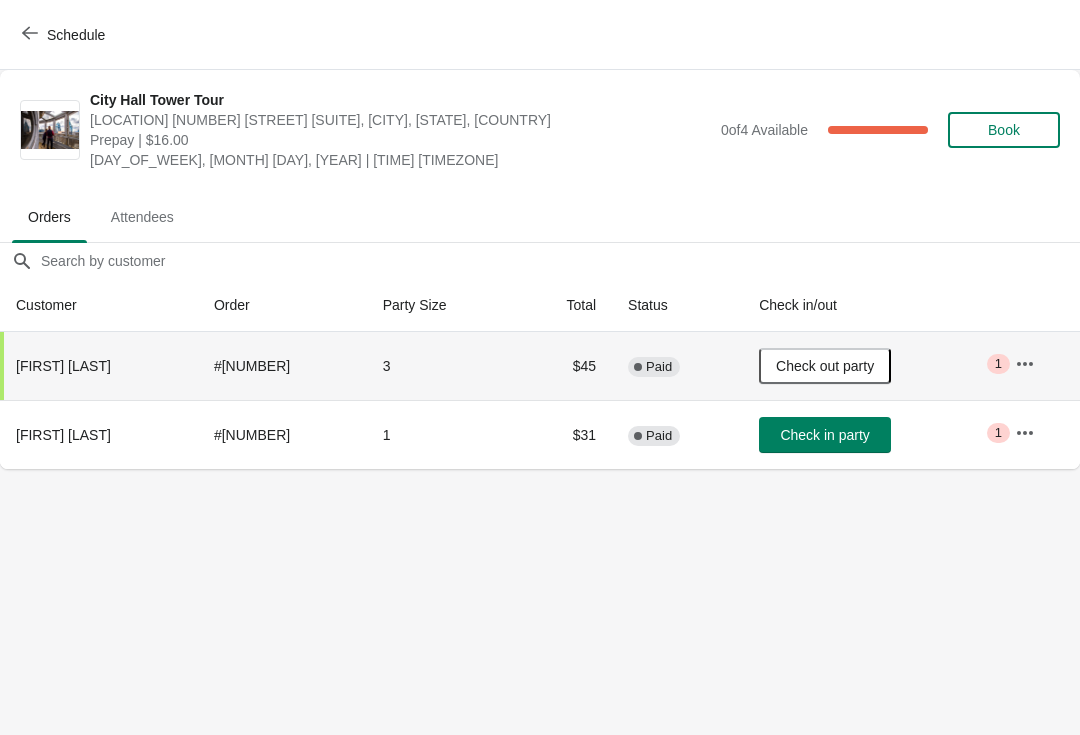 click 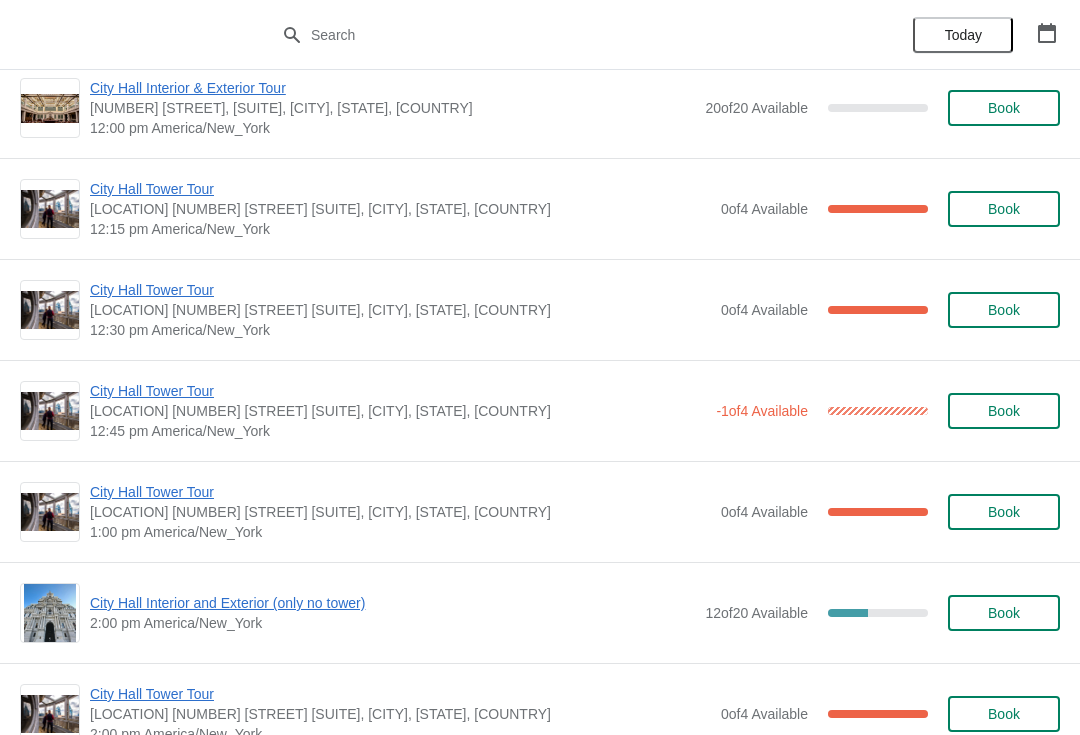 scroll, scrollTop: 1043, scrollLeft: 0, axis: vertical 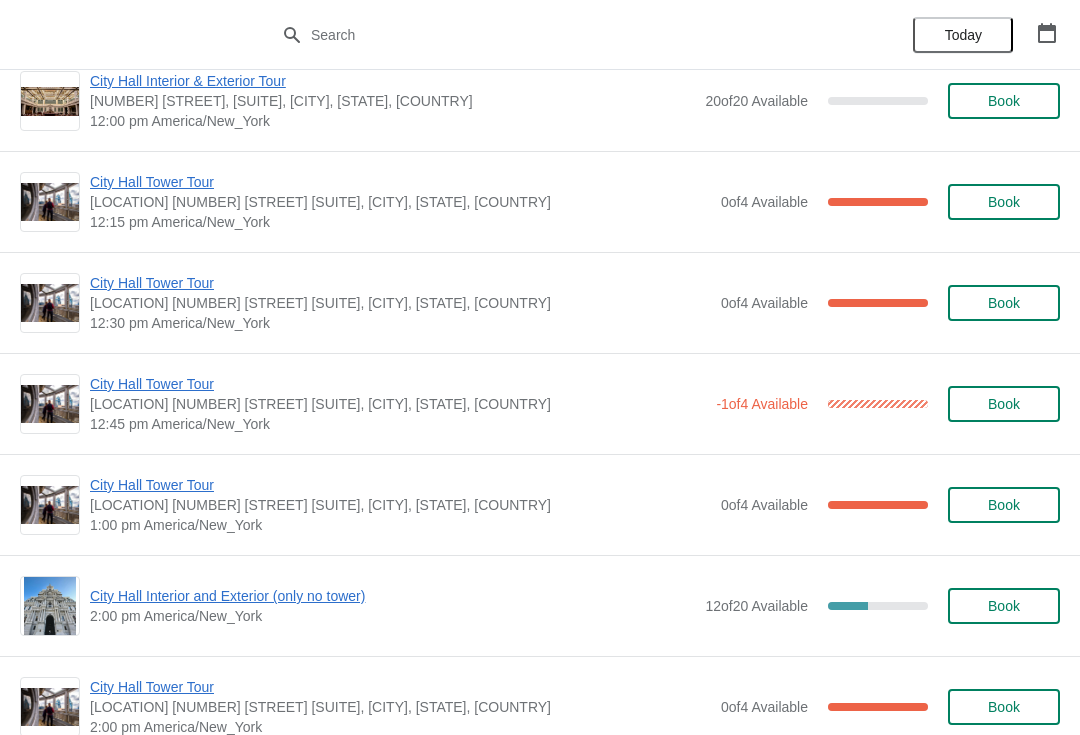 click on "City Hall Tower Tour" at bounding box center (400, 485) 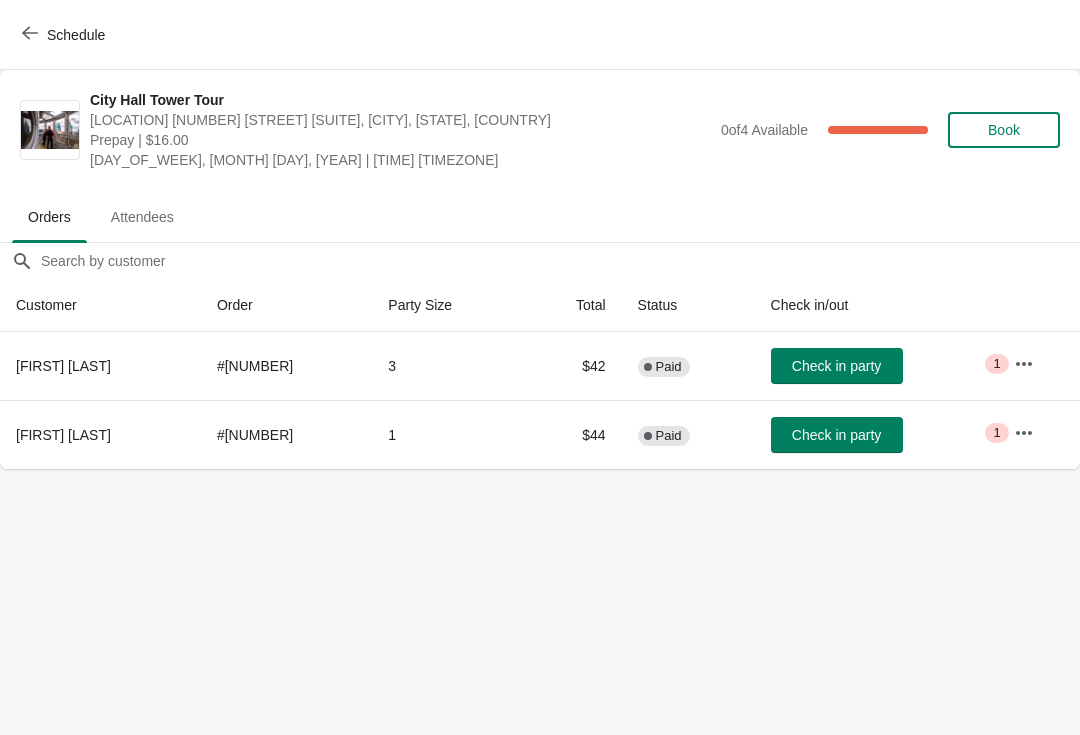 click 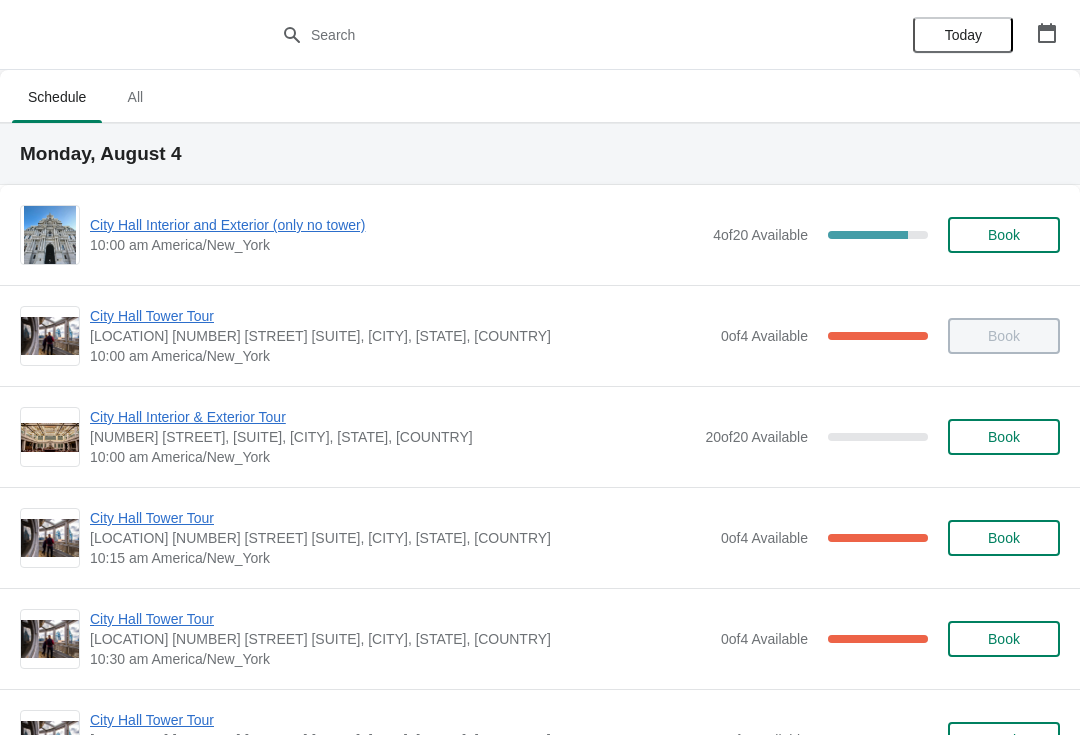 scroll, scrollTop: 0, scrollLeft: 0, axis: both 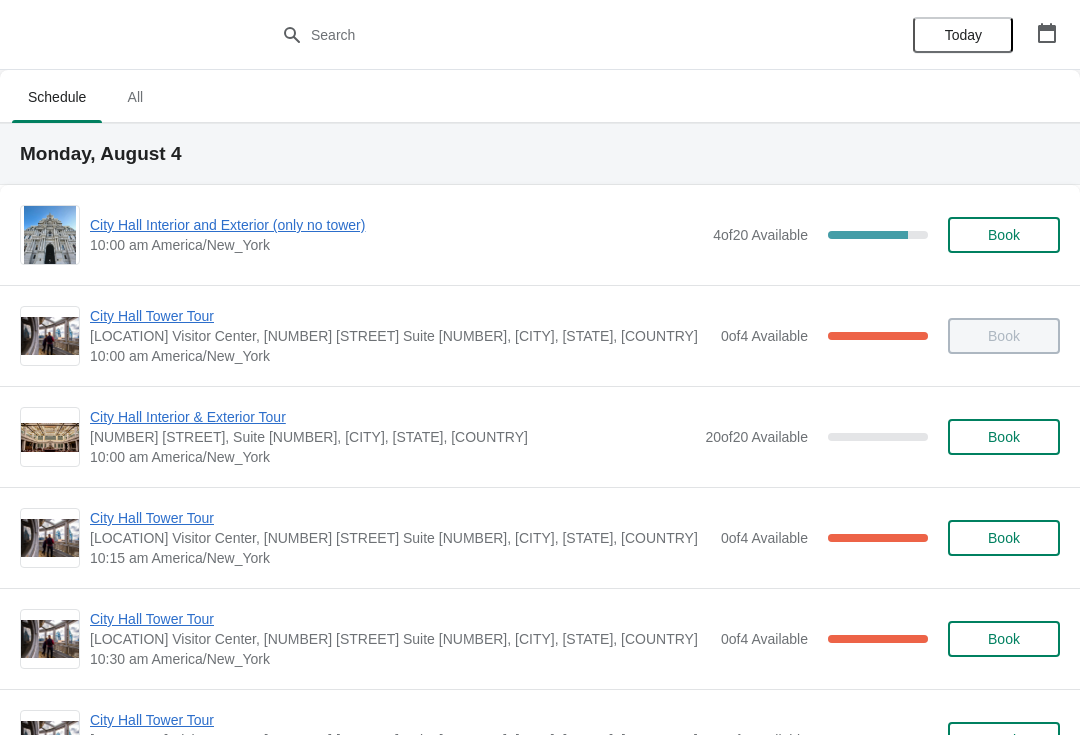 click on "City Hall Tower Tour" at bounding box center [400, 619] 